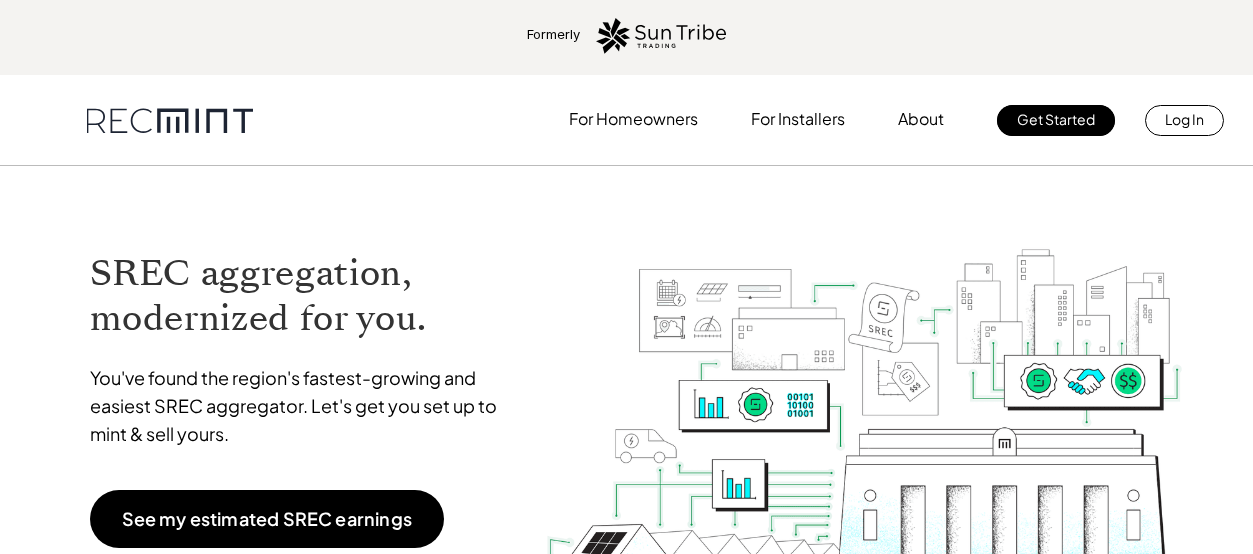 scroll, scrollTop: 0, scrollLeft: 0, axis: both 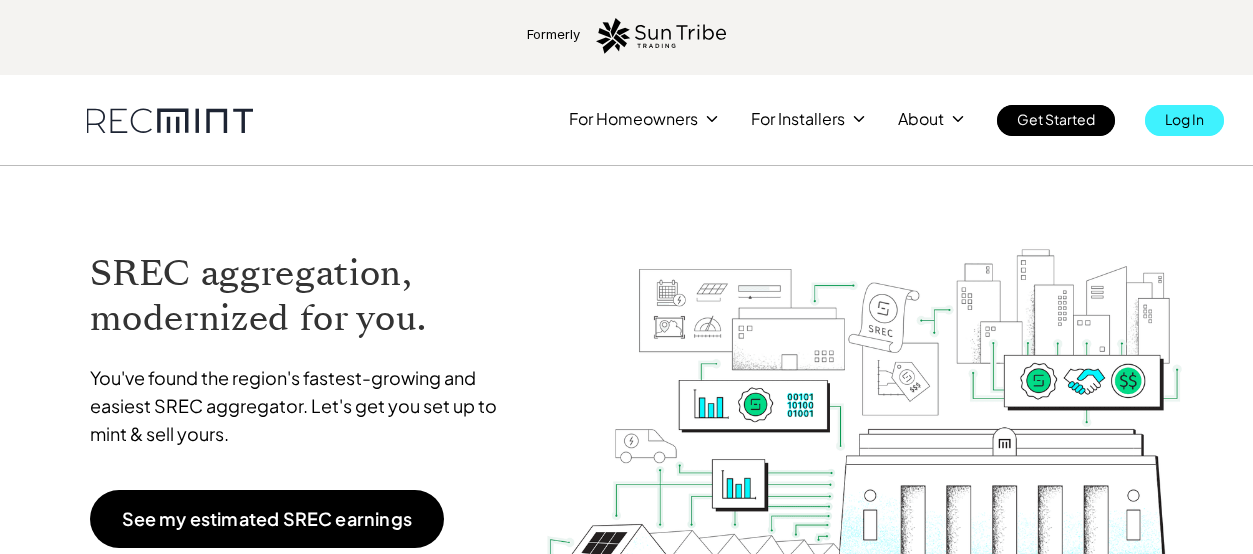 click on "Log In" at bounding box center (1184, 119) 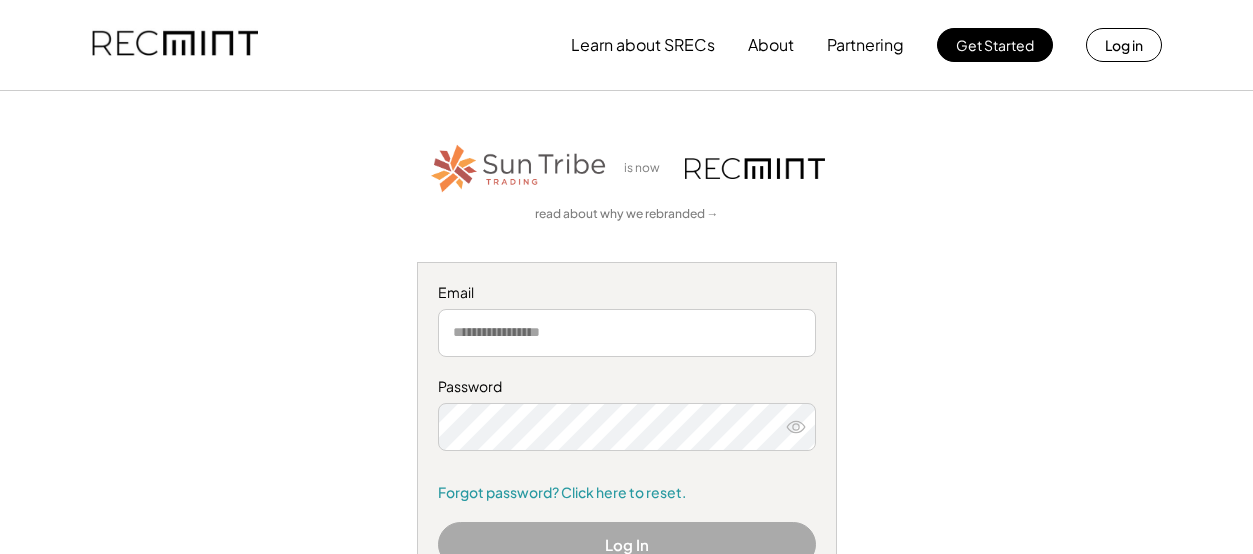 scroll, scrollTop: 0, scrollLeft: 0, axis: both 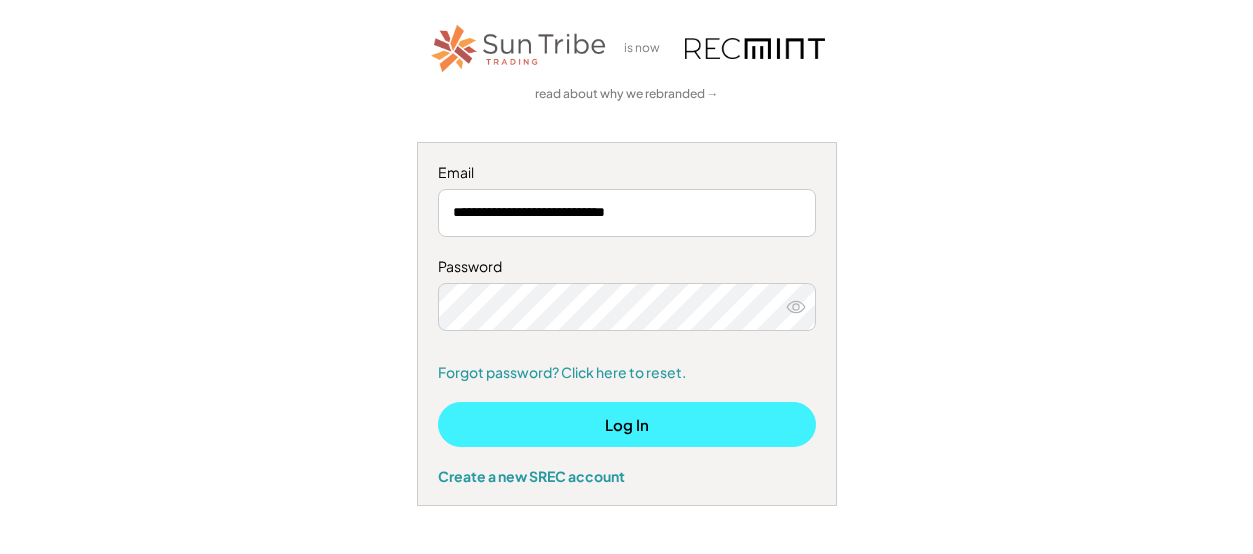 click on "Log In" at bounding box center (627, 424) 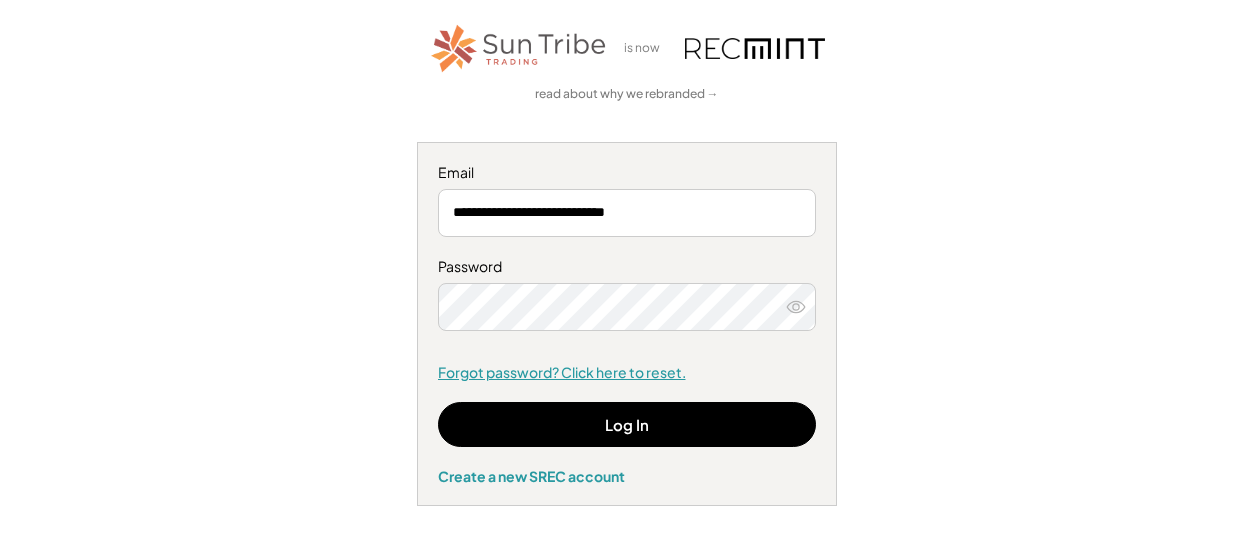click on "Forgot password? Click here to reset." at bounding box center (627, 373) 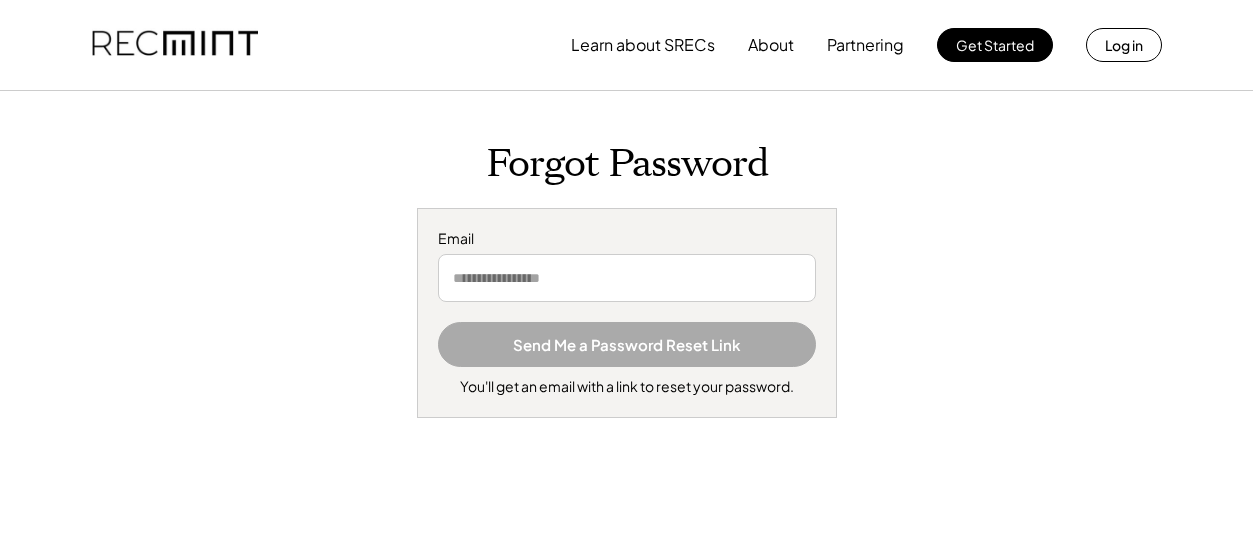 scroll, scrollTop: 0, scrollLeft: 0, axis: both 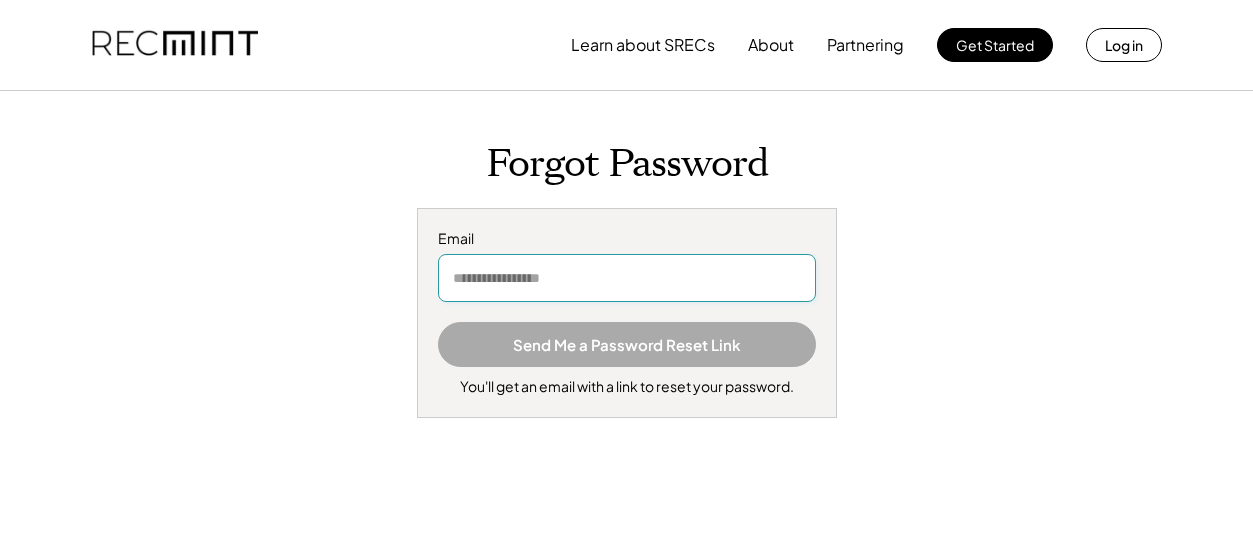 type on "**********" 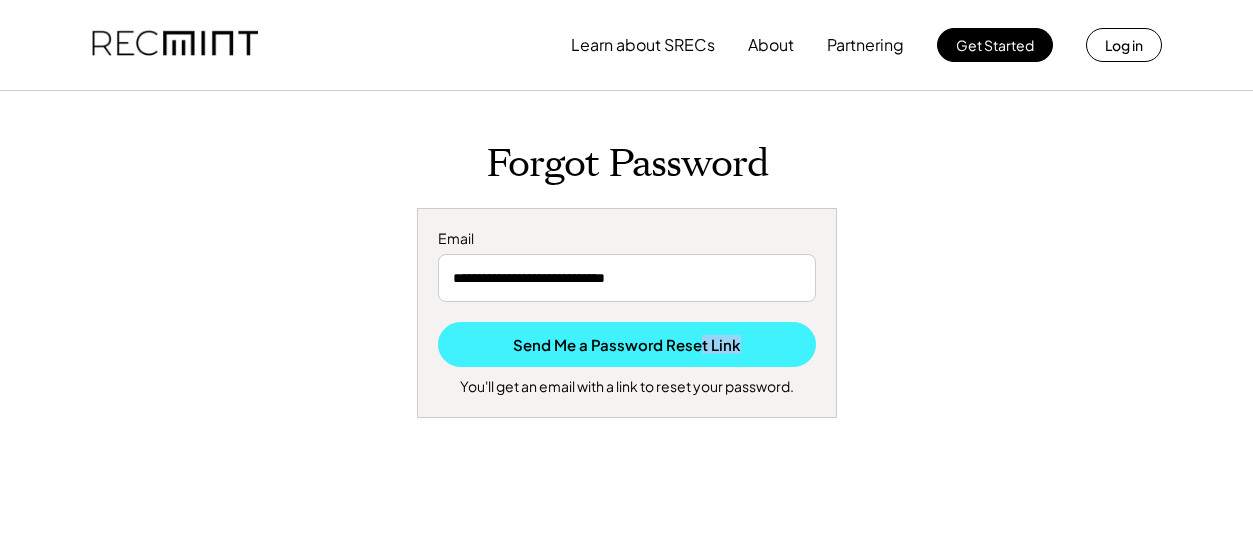 drag, startPoint x: 942, startPoint y: 419, endPoint x: 694, endPoint y: 351, distance: 257.15366 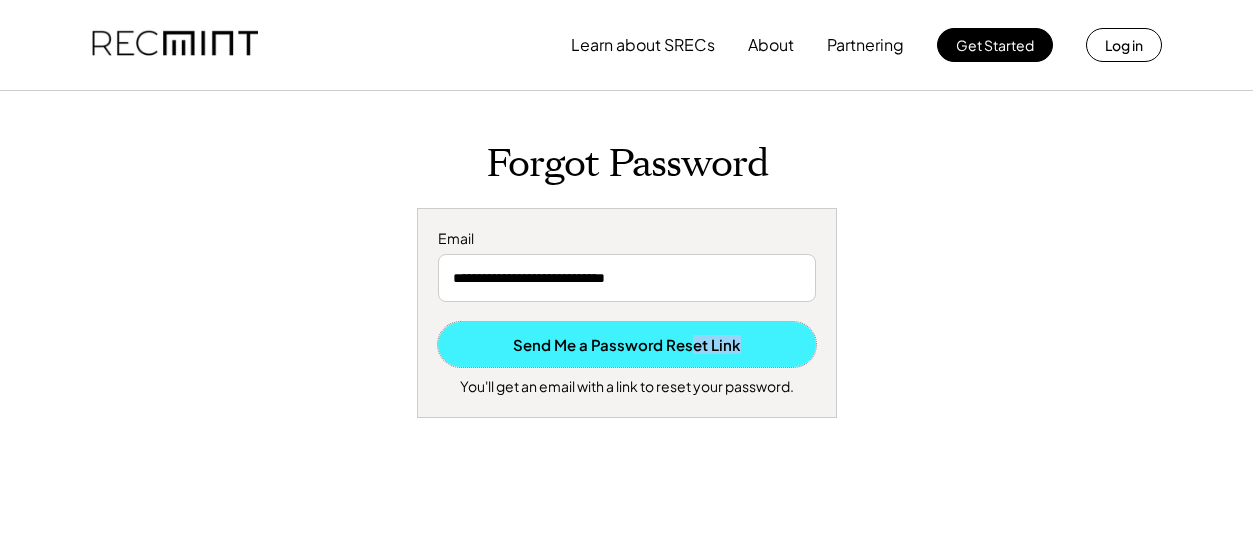 click on "Send Me a Password Reset Link" at bounding box center [627, 344] 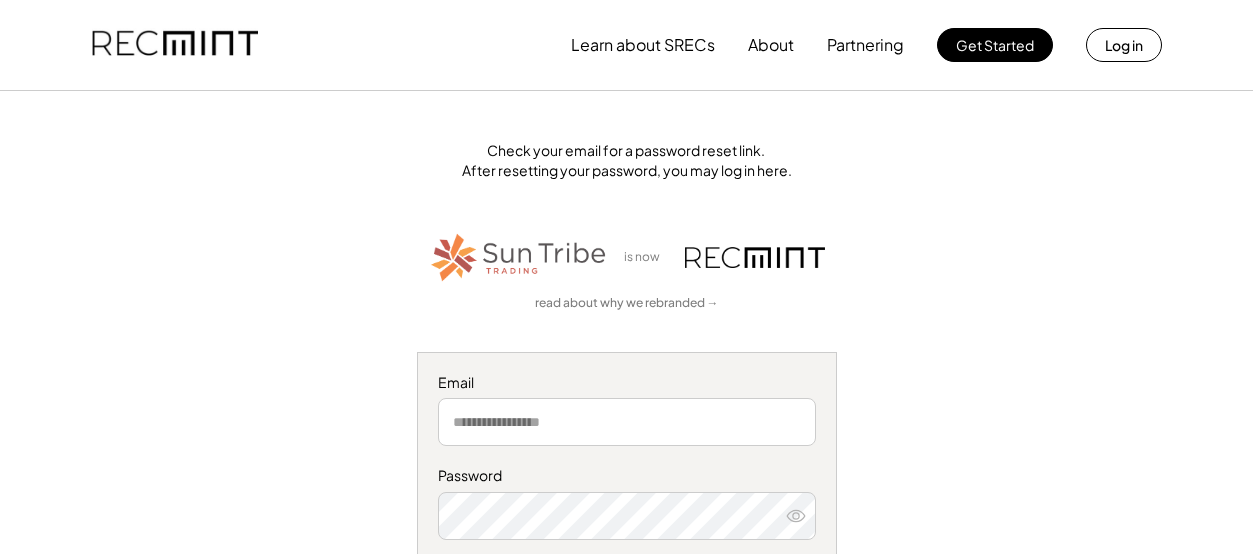 scroll, scrollTop: 0, scrollLeft: 0, axis: both 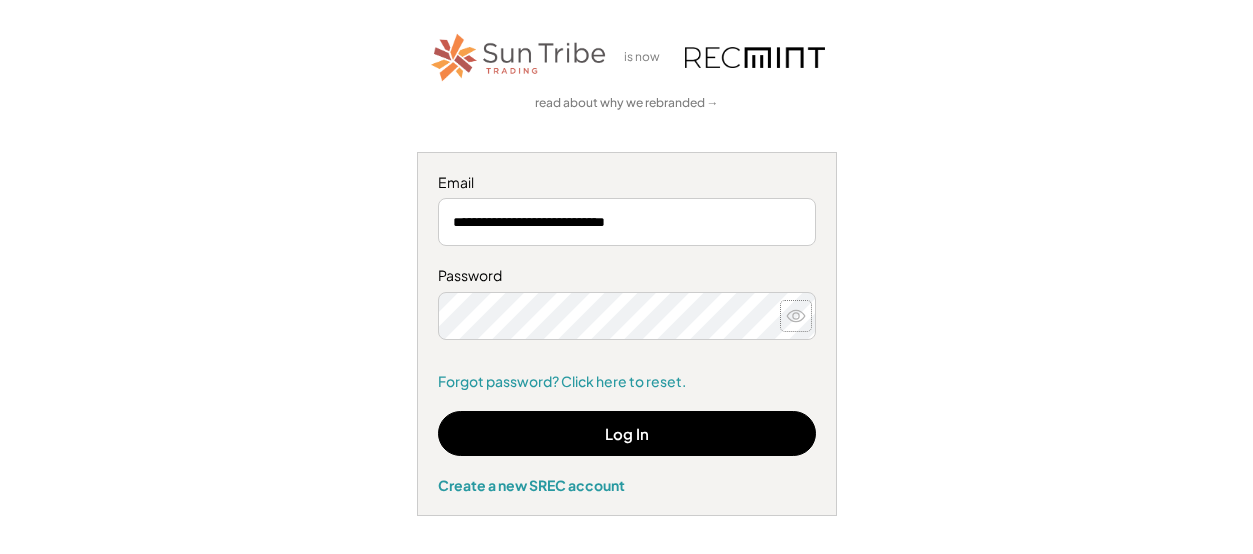 click 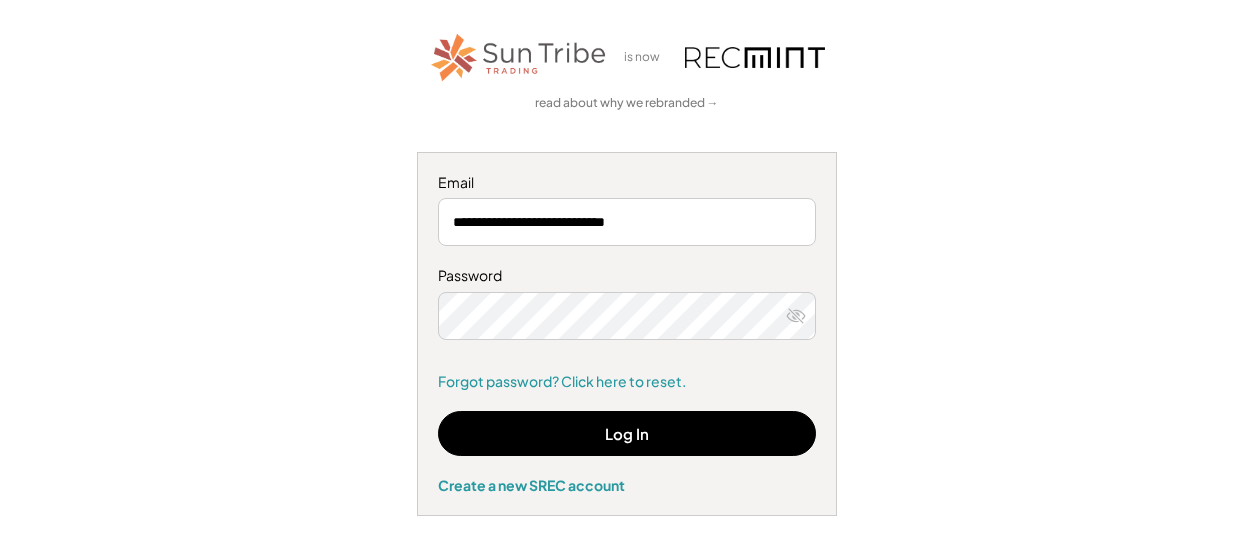 click 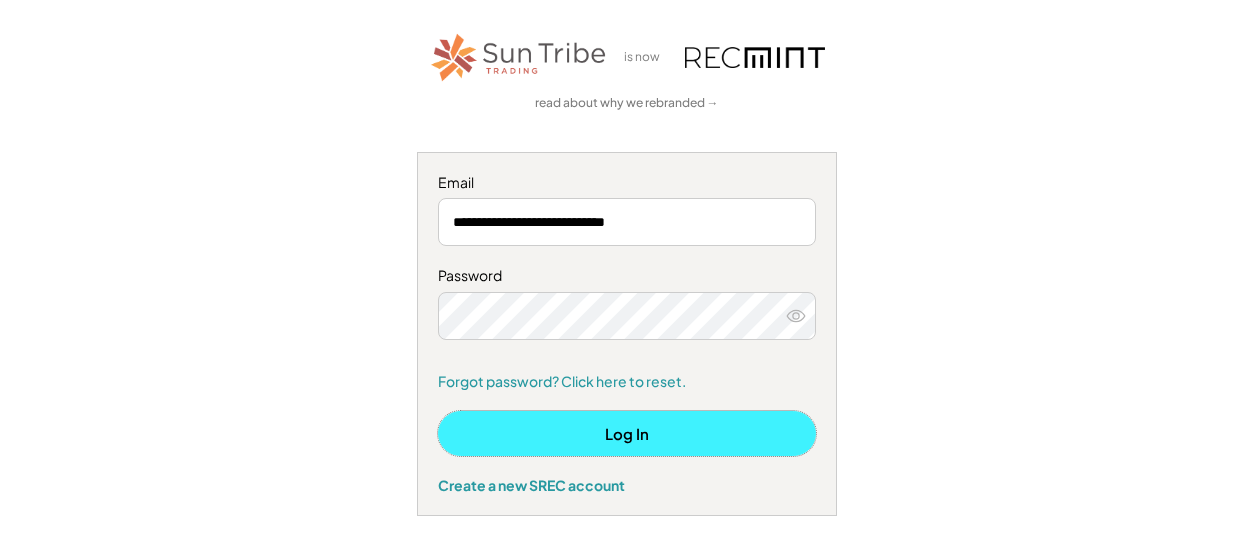 click on "Log In" at bounding box center (627, 433) 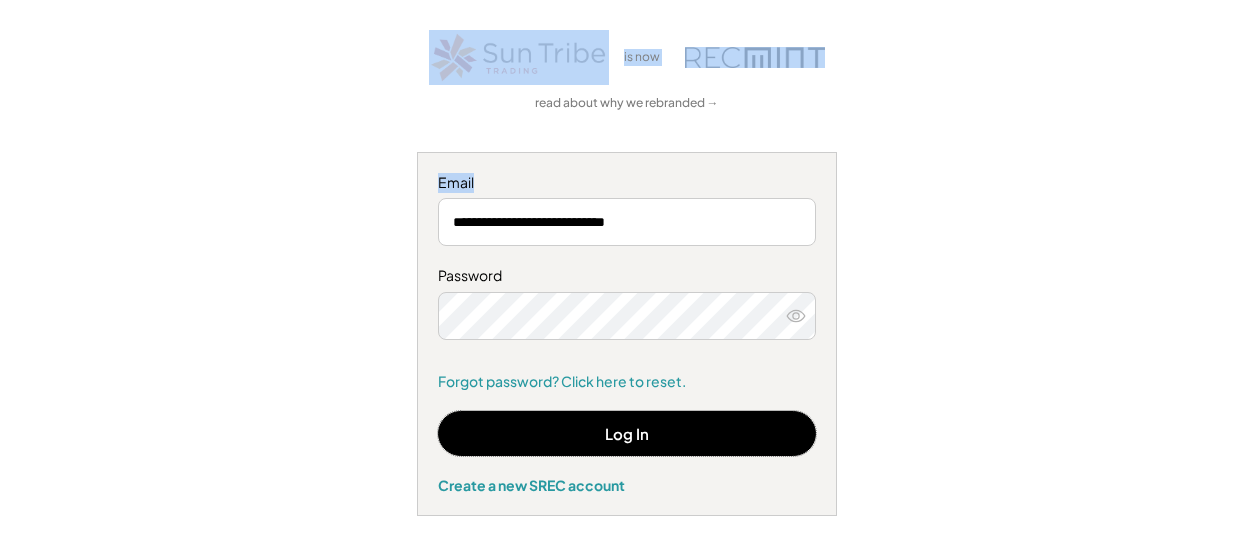 drag, startPoint x: 831, startPoint y: 123, endPoint x: 449, endPoint y: -21, distance: 408.2401 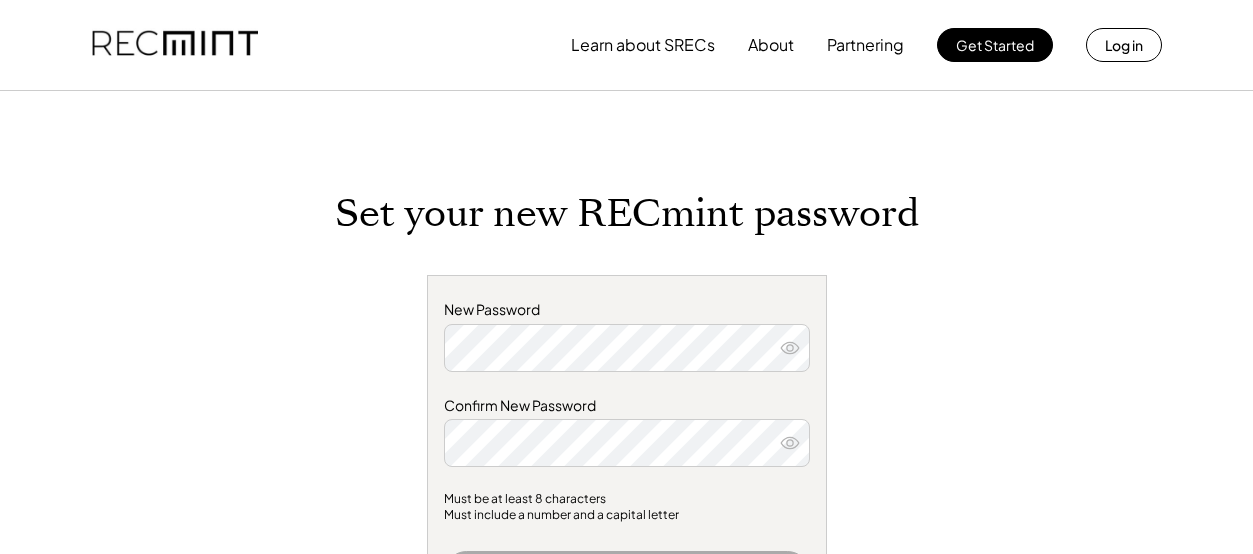 scroll, scrollTop: 0, scrollLeft: 0, axis: both 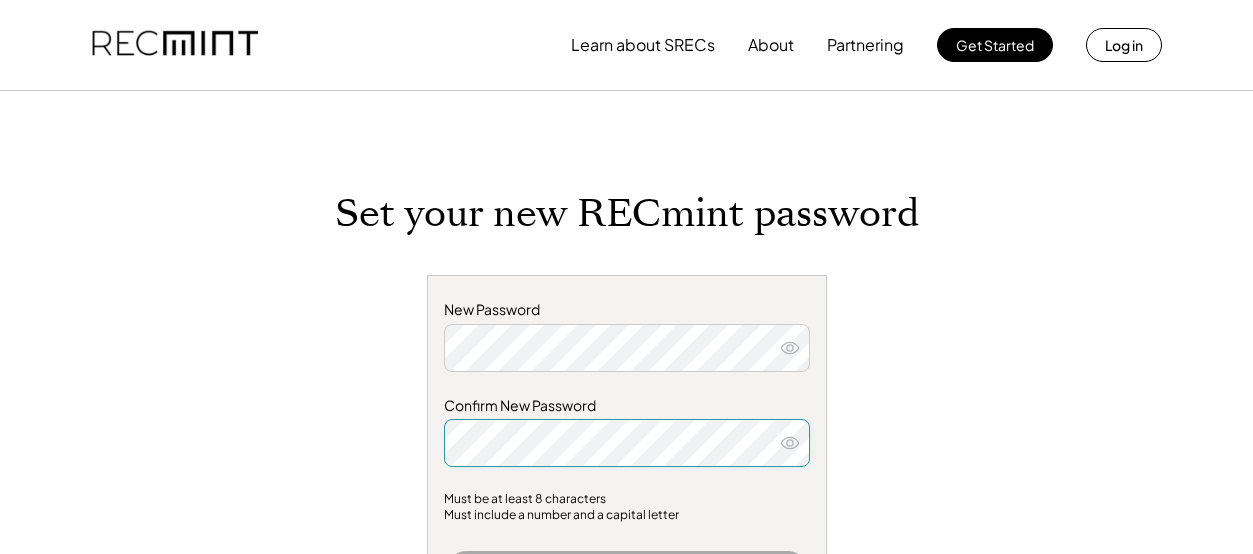 click 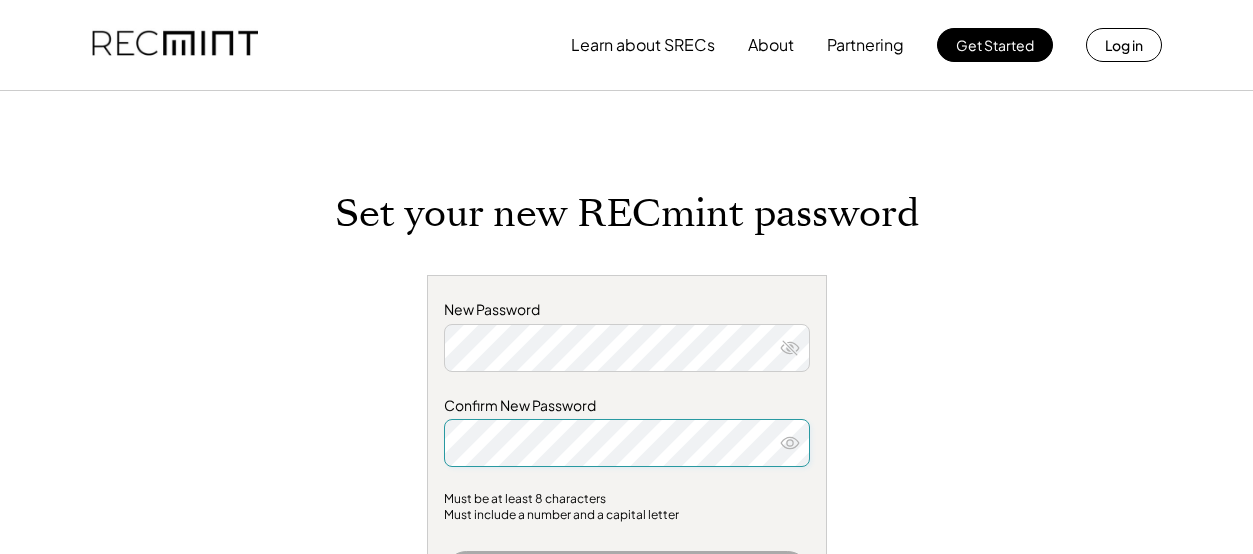 scroll, scrollTop: 484, scrollLeft: 0, axis: vertical 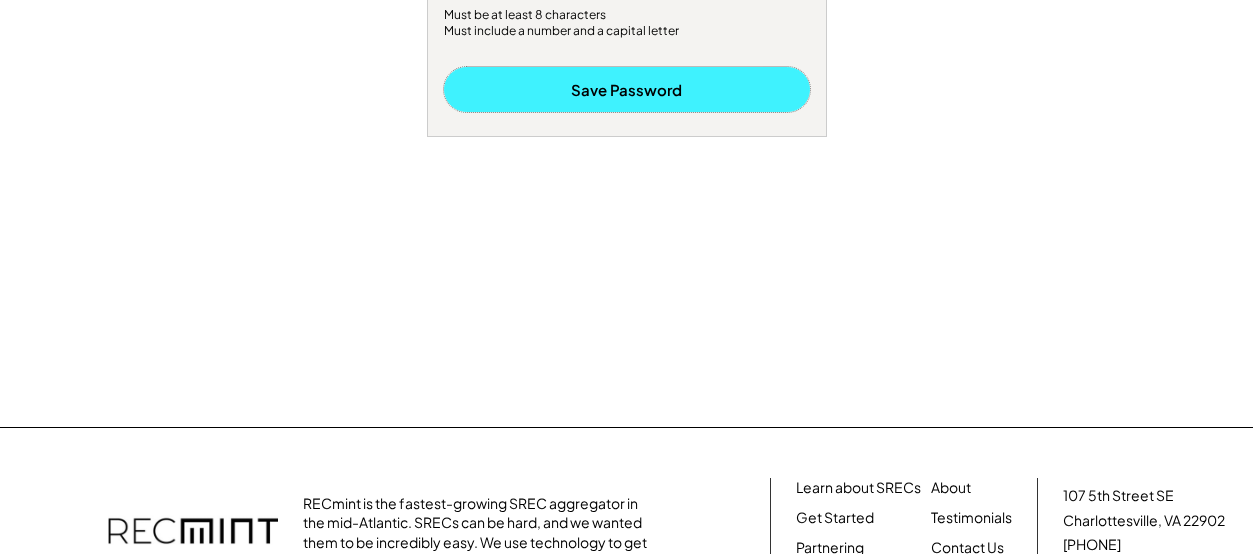 click on "Save Password" at bounding box center (627, 89) 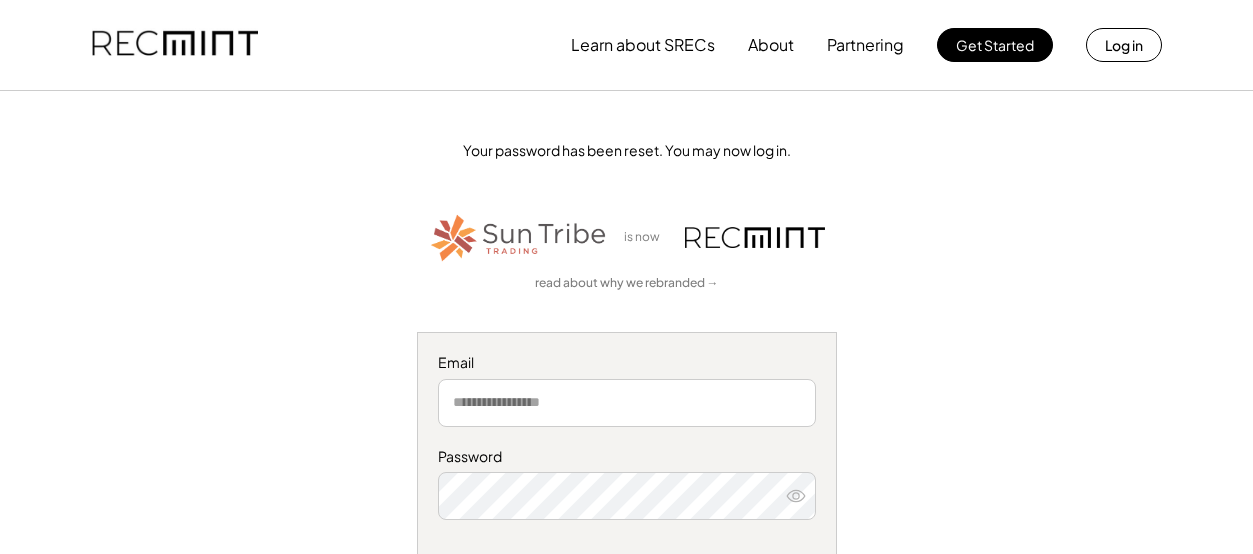 scroll, scrollTop: 0, scrollLeft: 0, axis: both 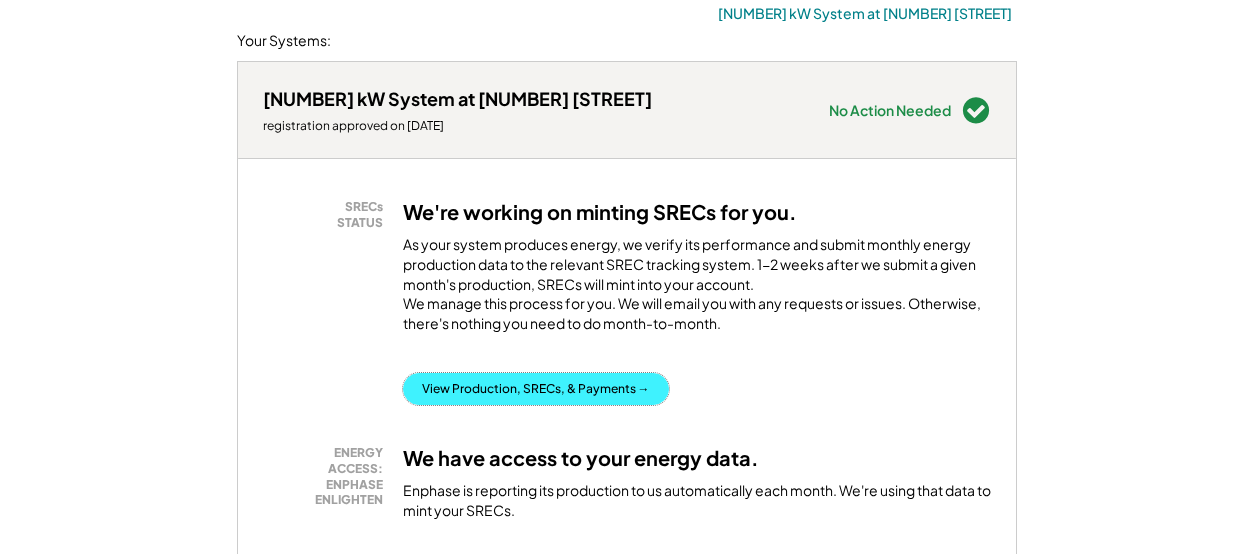 click on "View Production, SRECs, & Payments →" at bounding box center (536, 389) 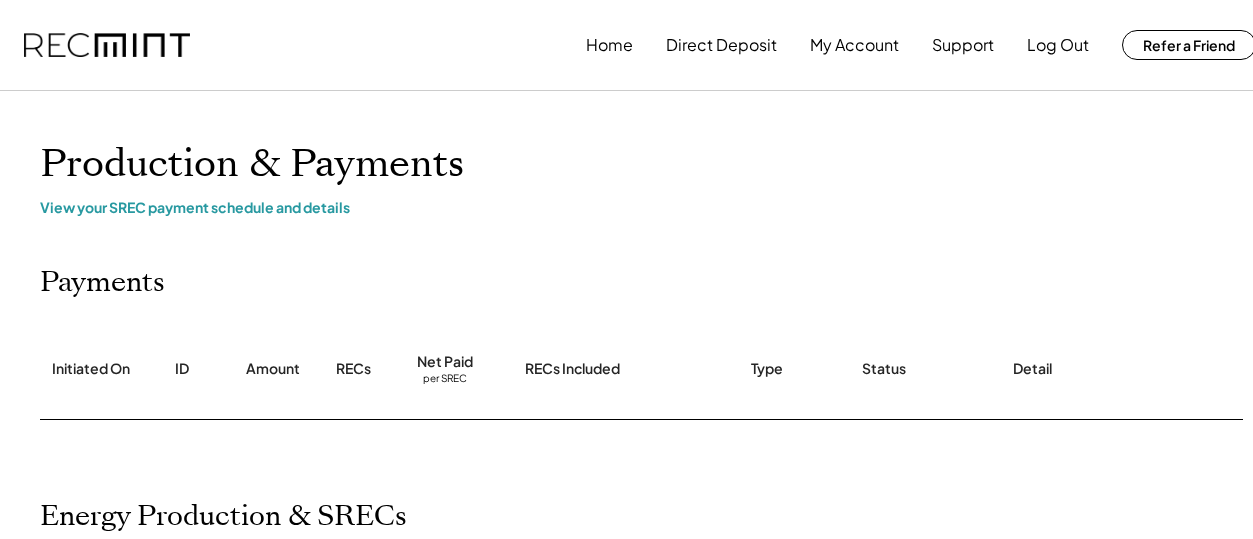 scroll, scrollTop: 0, scrollLeft: 0, axis: both 